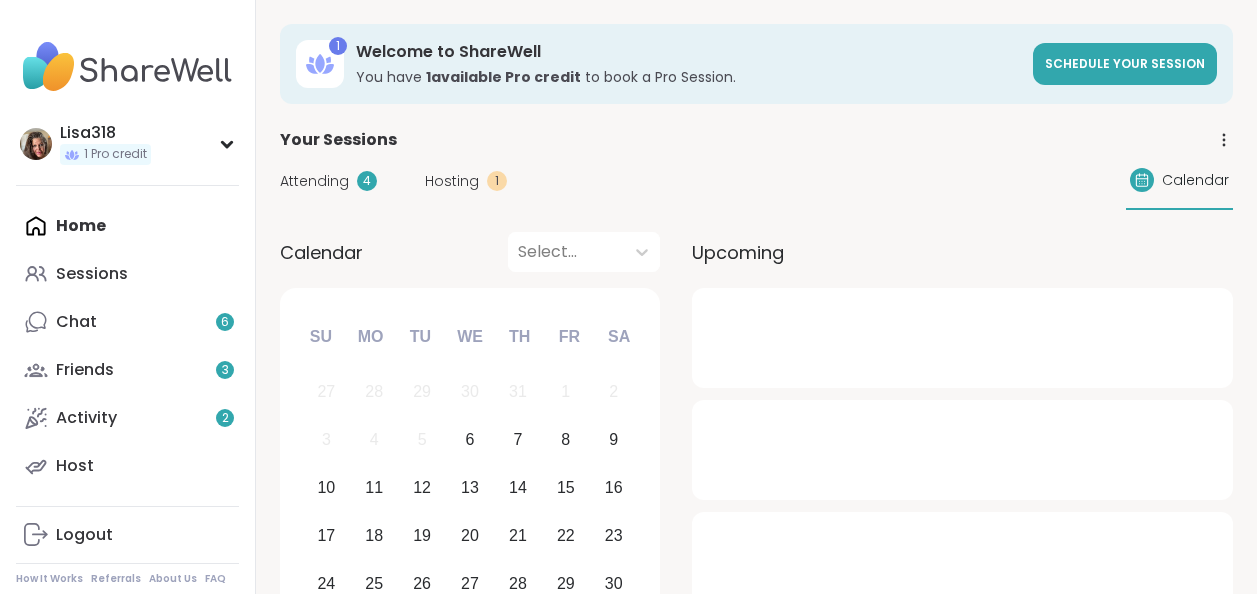 scroll, scrollTop: 0, scrollLeft: 0, axis: both 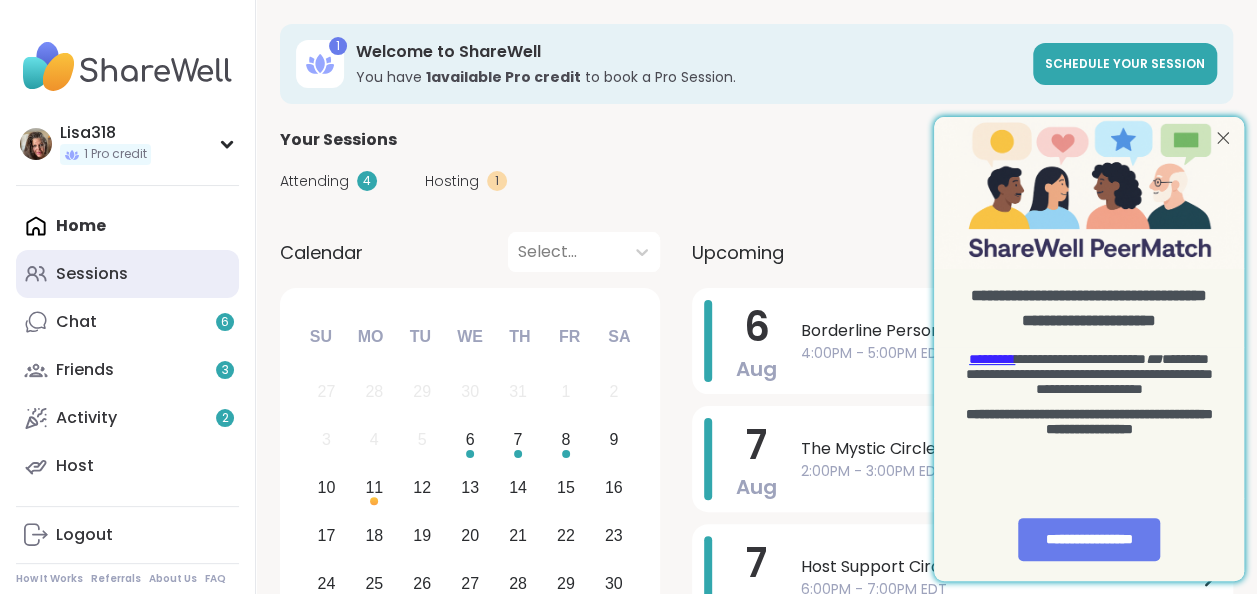 click on "Sessions" at bounding box center [127, 274] 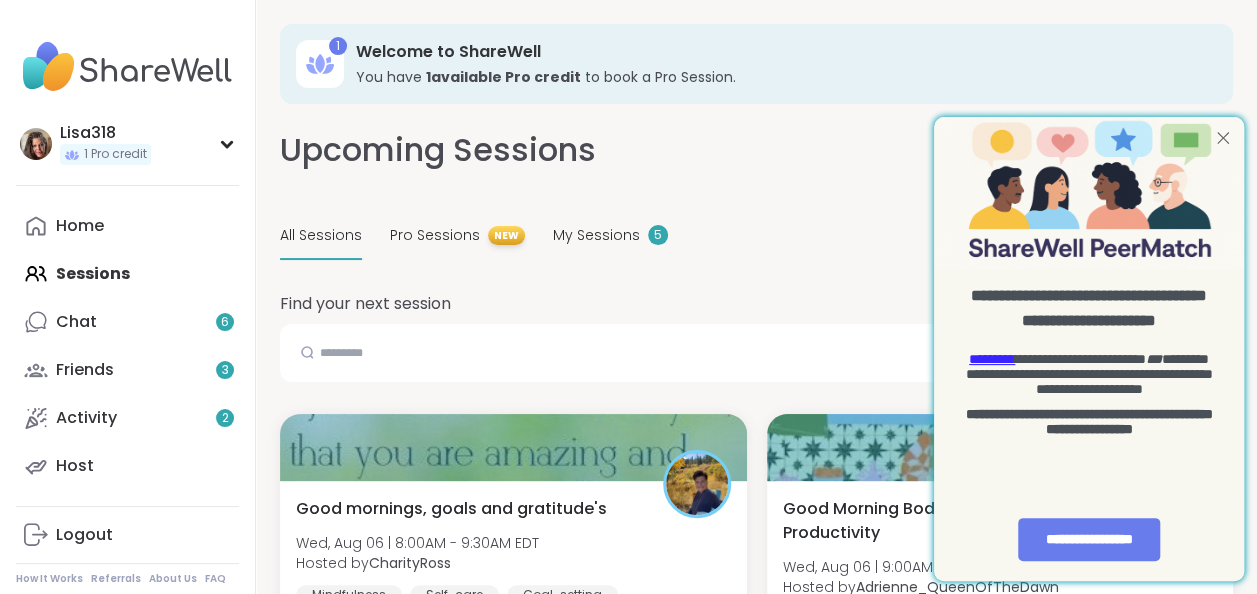 click at bounding box center (1223, 138) 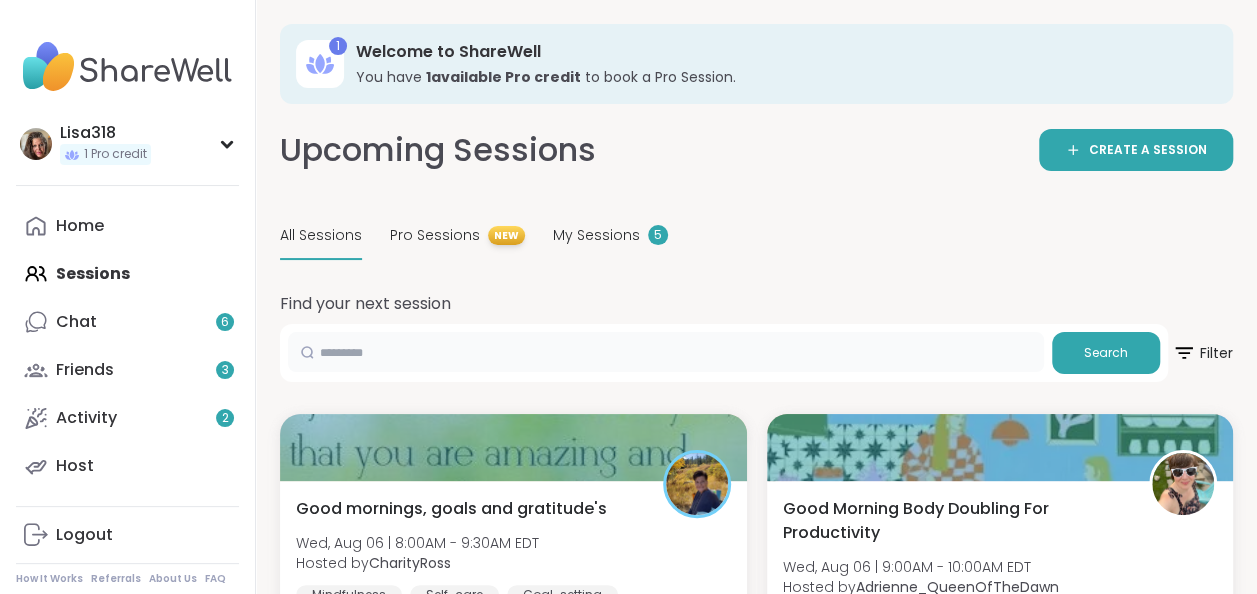 click at bounding box center [666, 352] 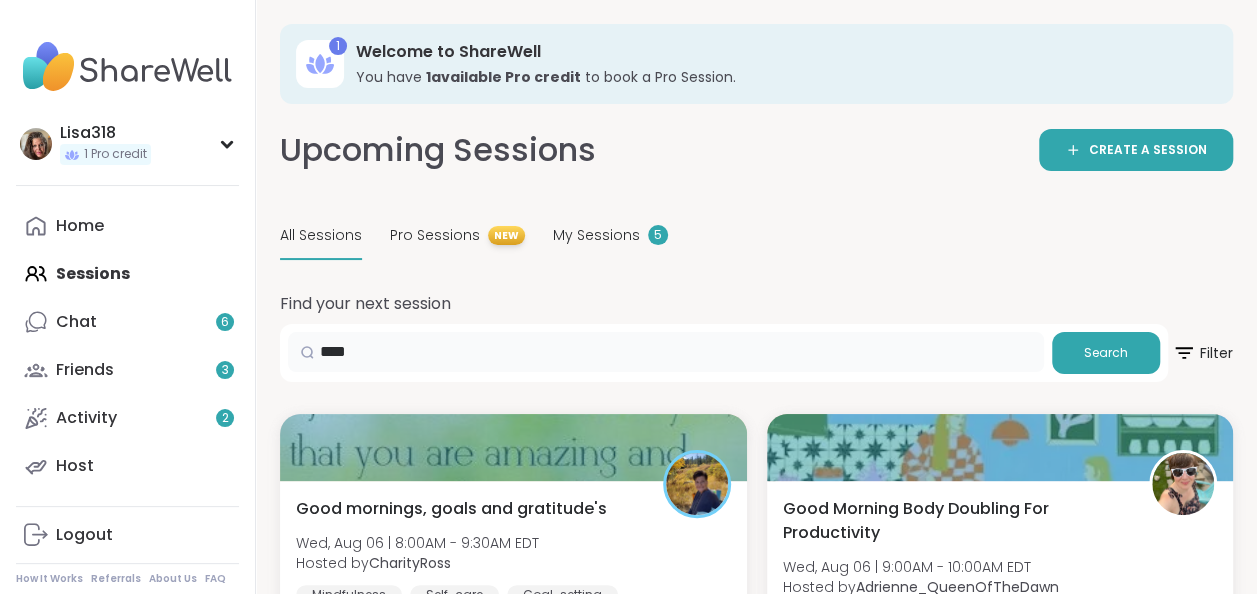 type on "****" 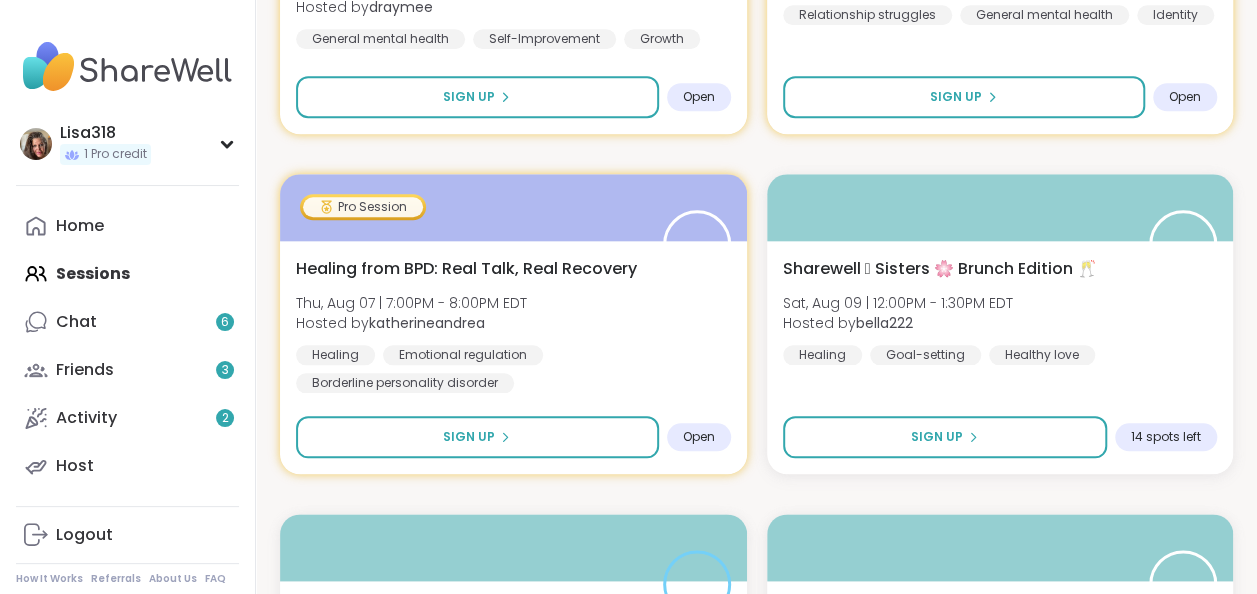 scroll, scrollTop: 1000, scrollLeft: 0, axis: vertical 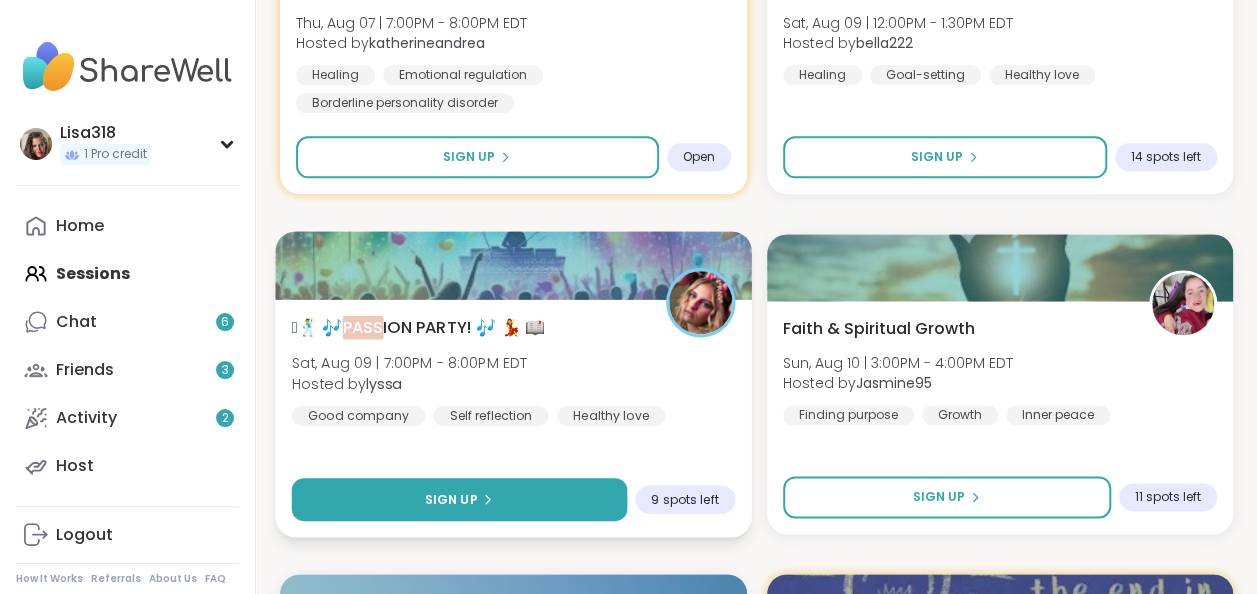 click on "Sign Up" at bounding box center [459, 499] 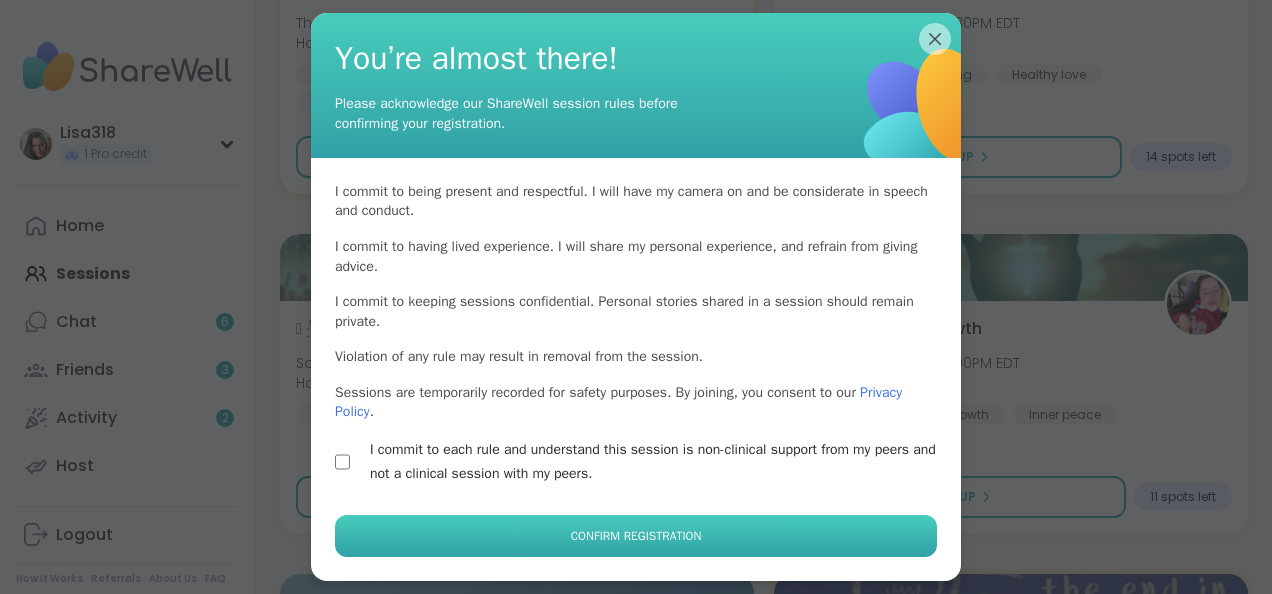 click on "Confirm Registration" at bounding box center (636, 536) 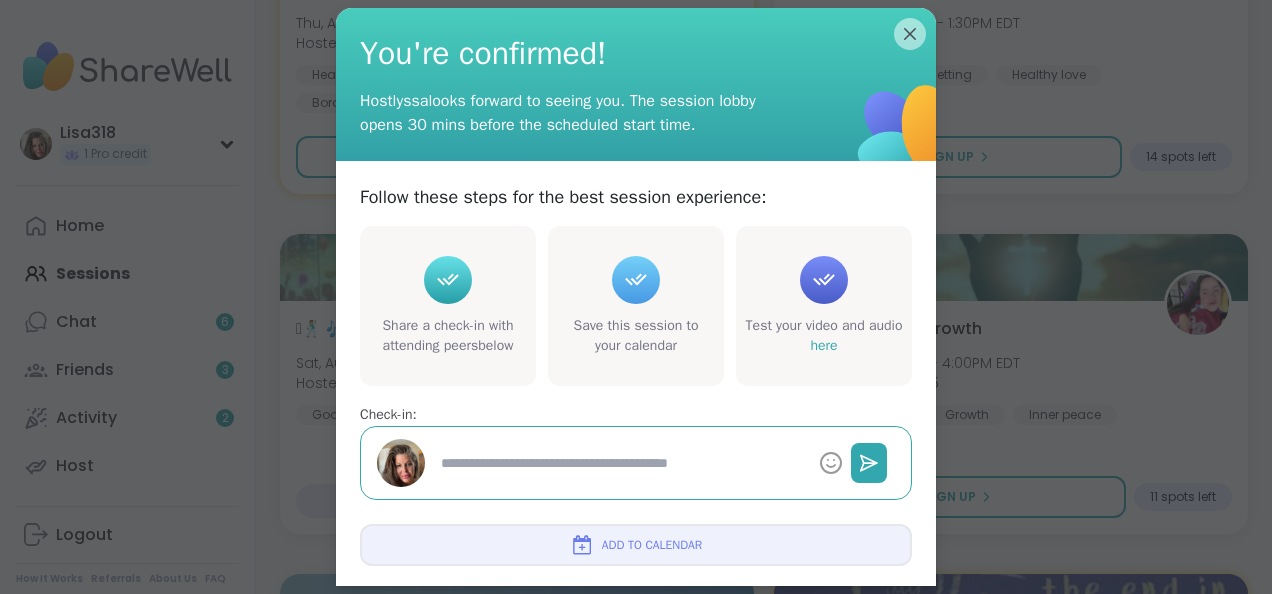 click at bounding box center [622, 463] 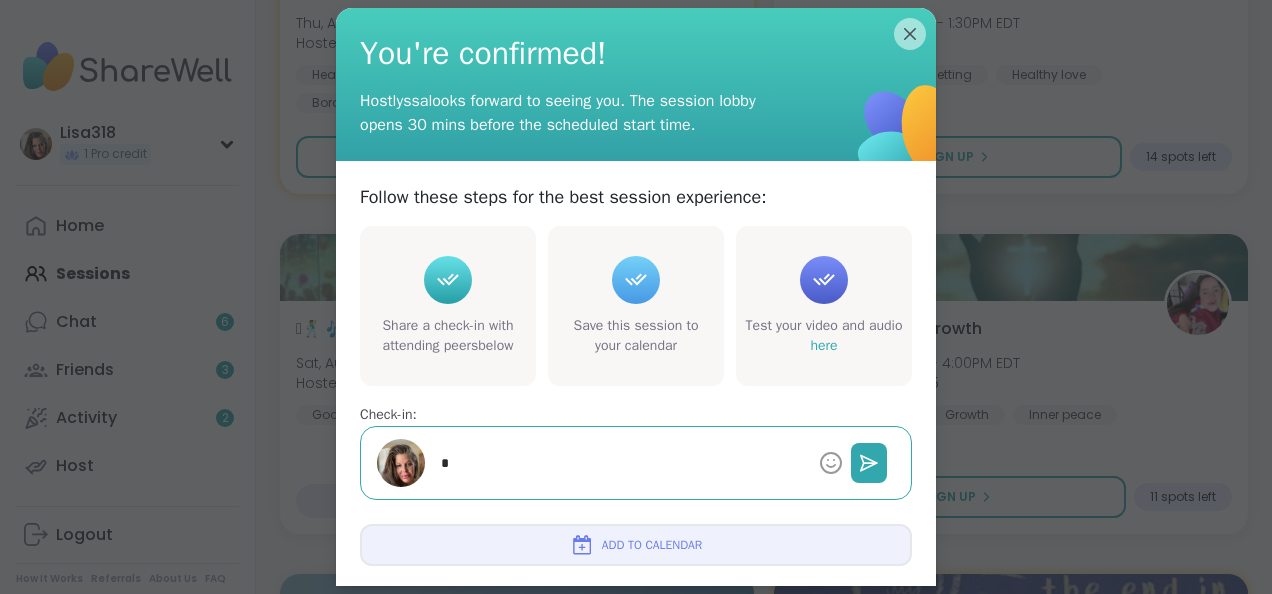 type on "*" 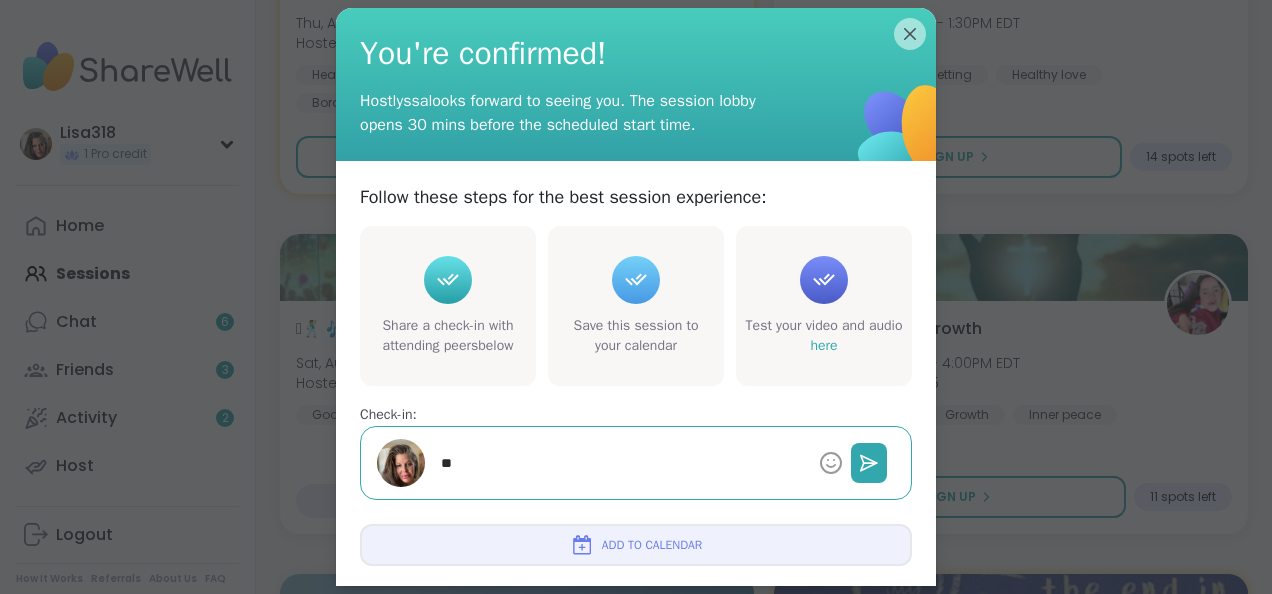 type on "*" 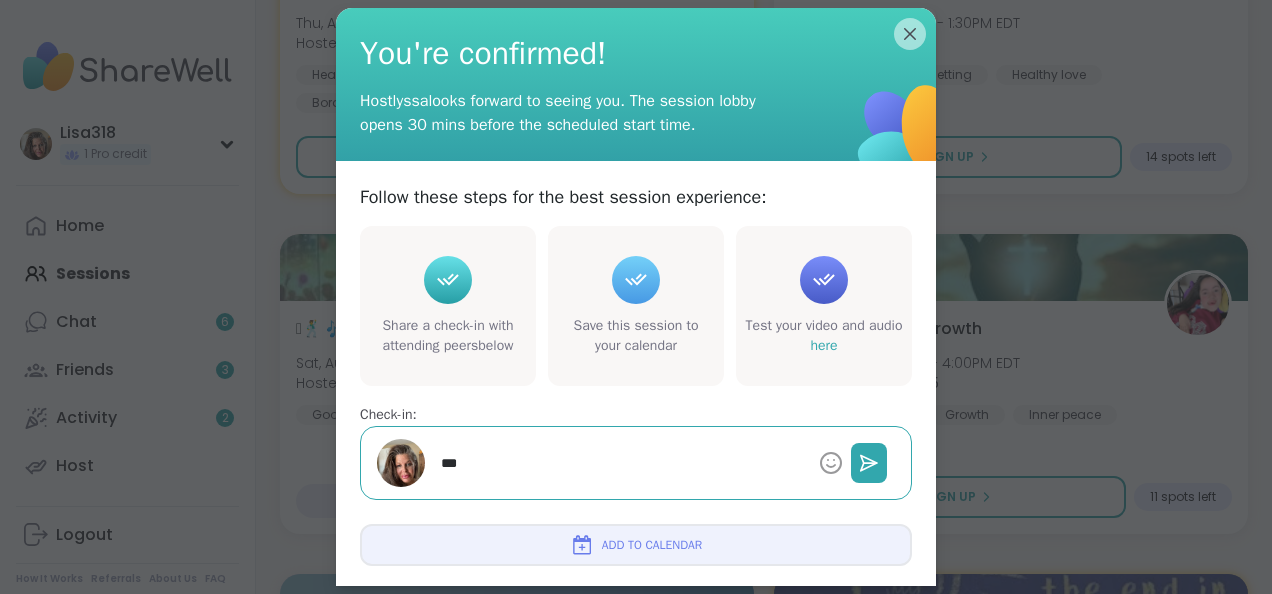 type on "*" 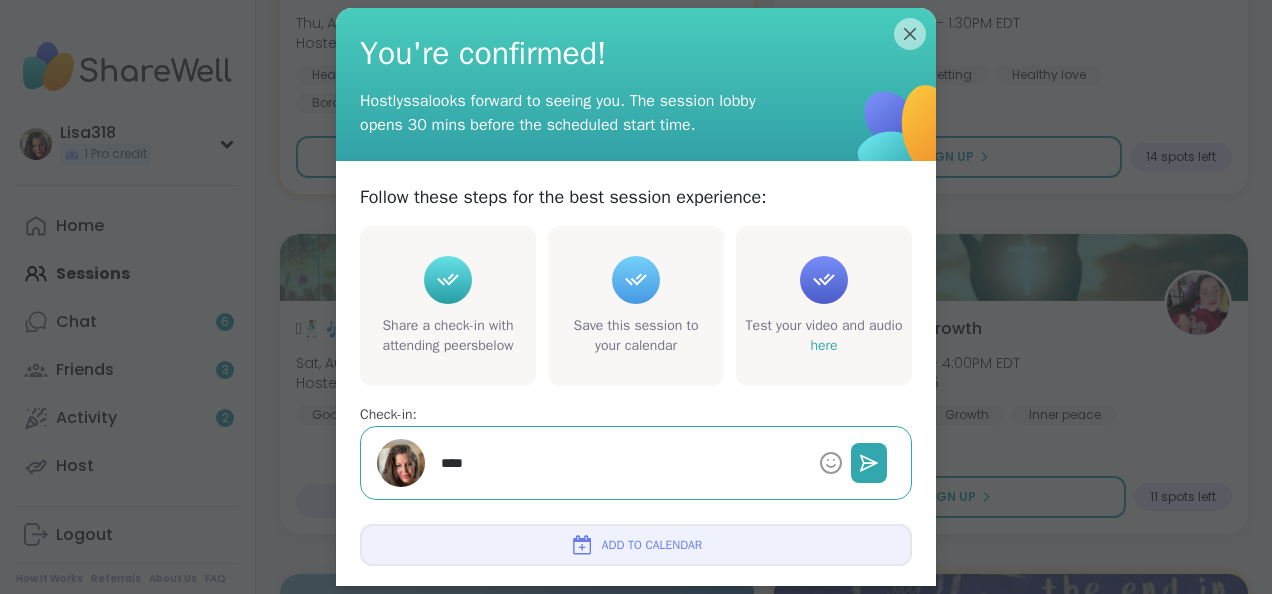 type on "*" 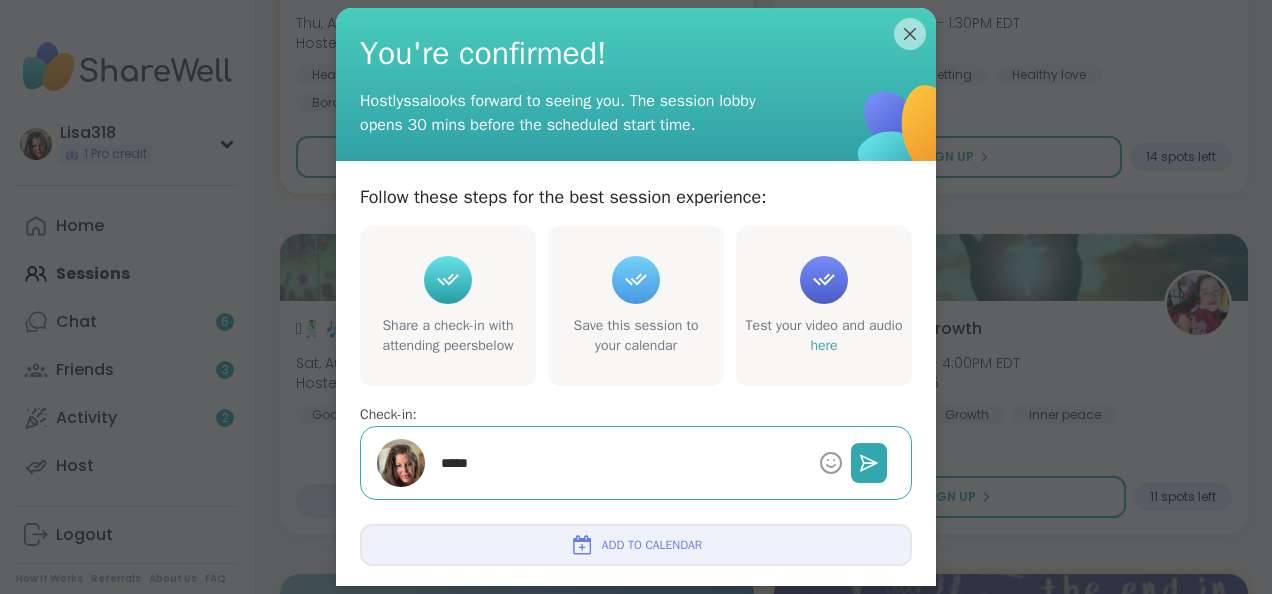 type on "*" 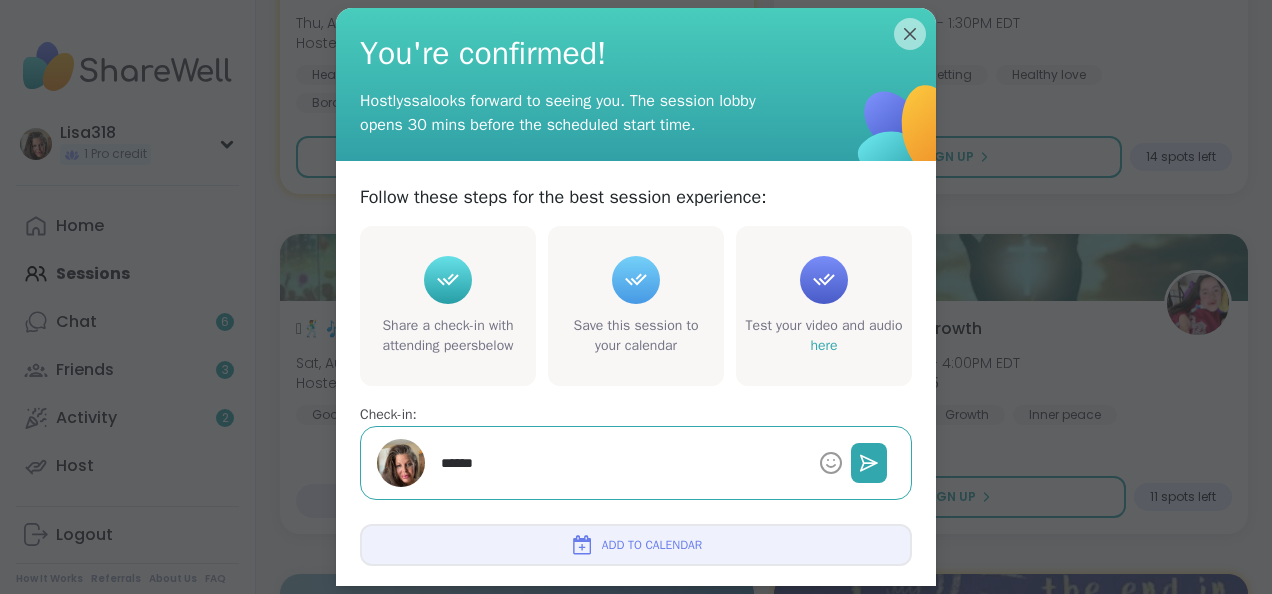 type on "*" 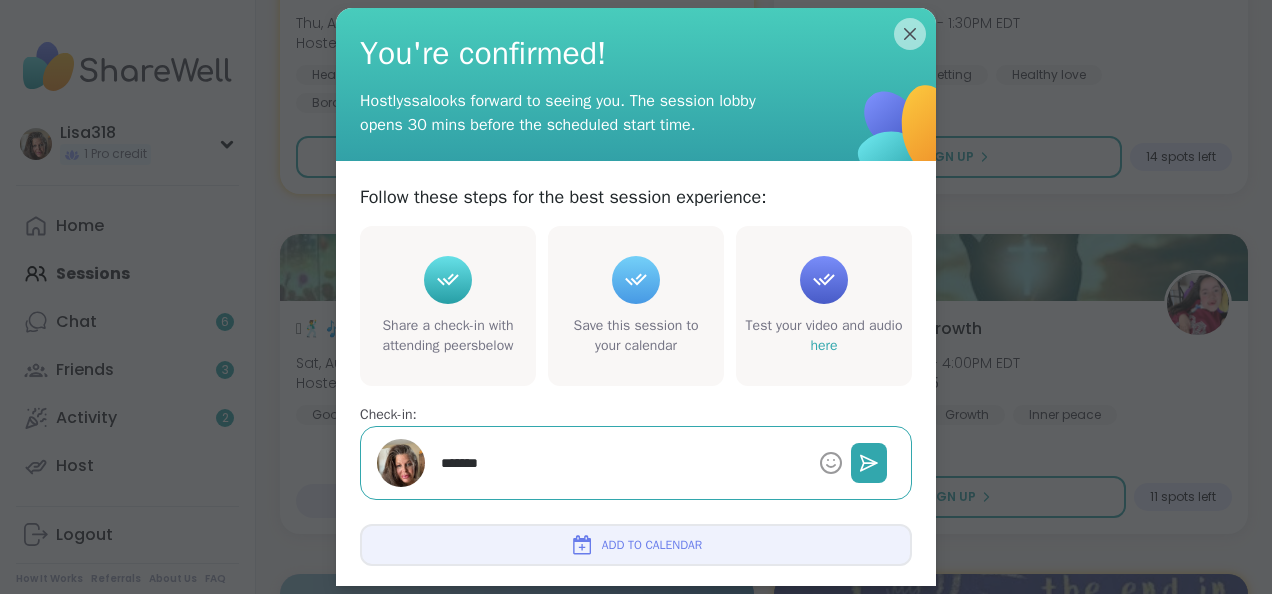 type on "*" 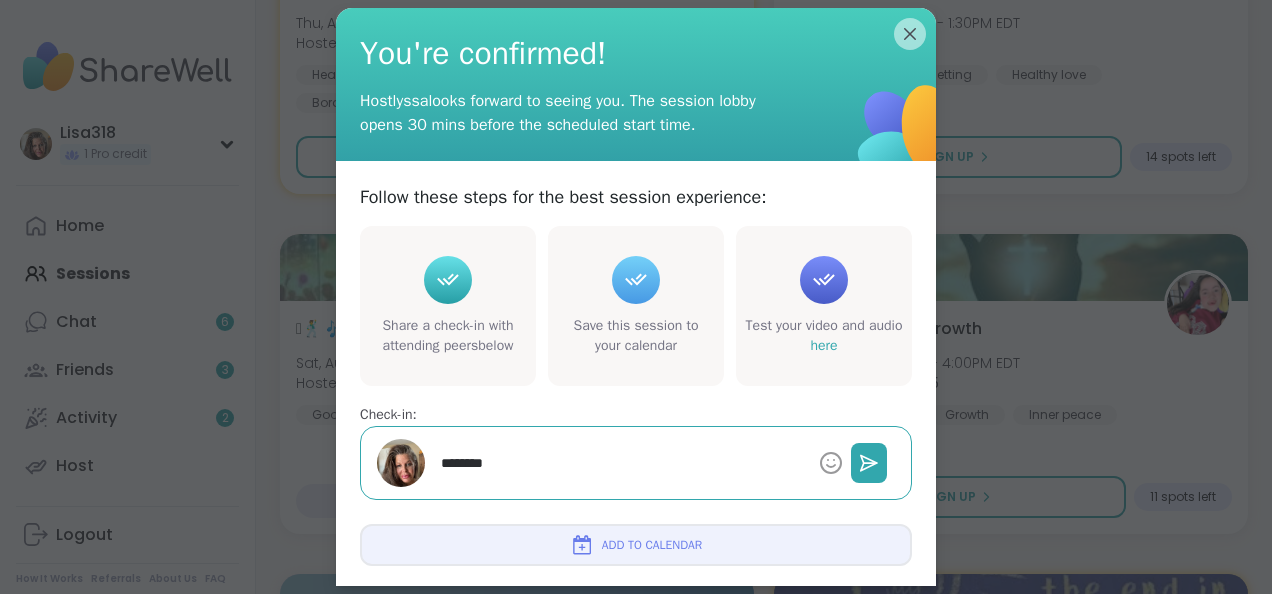type on "*" 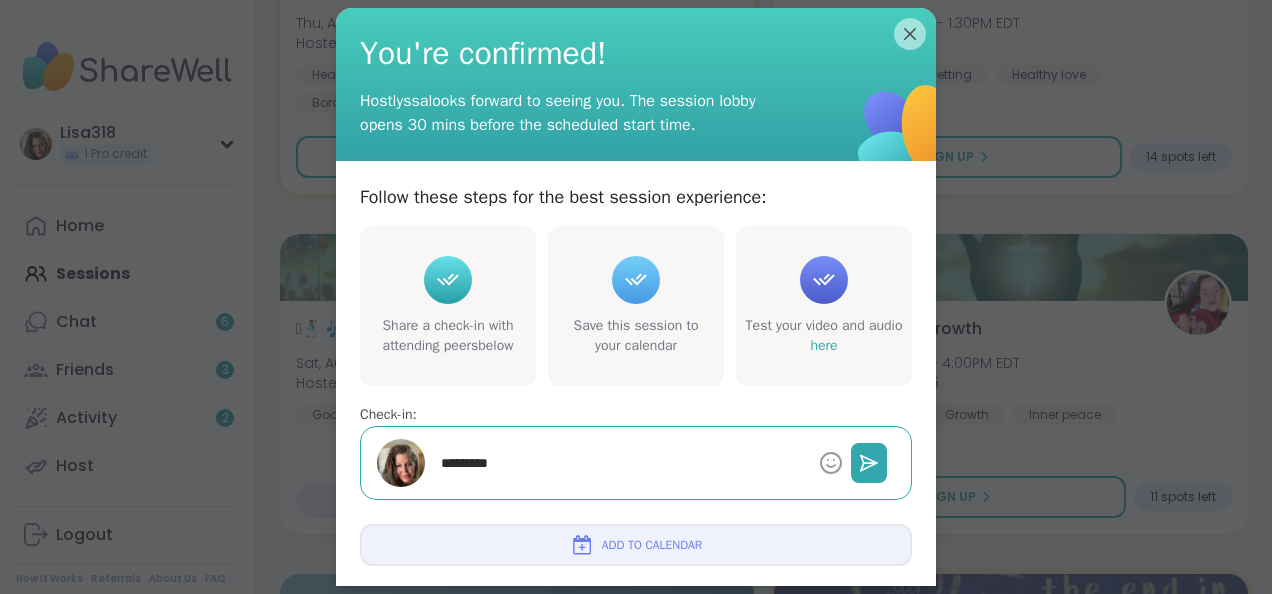 type on "*" 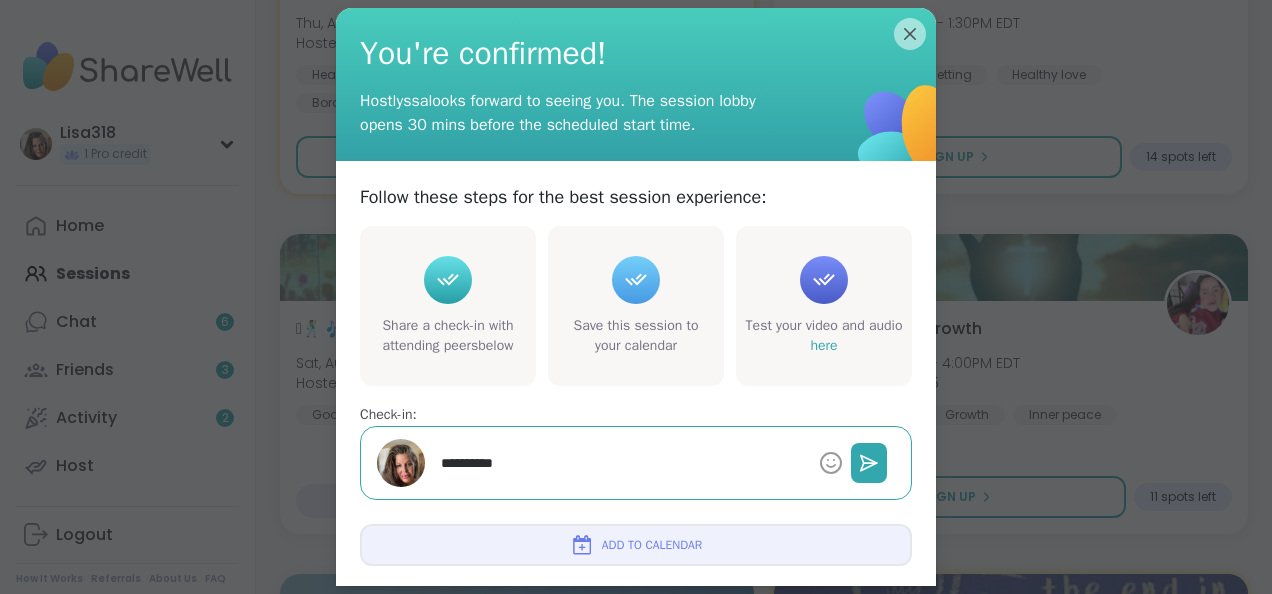 type on "*" 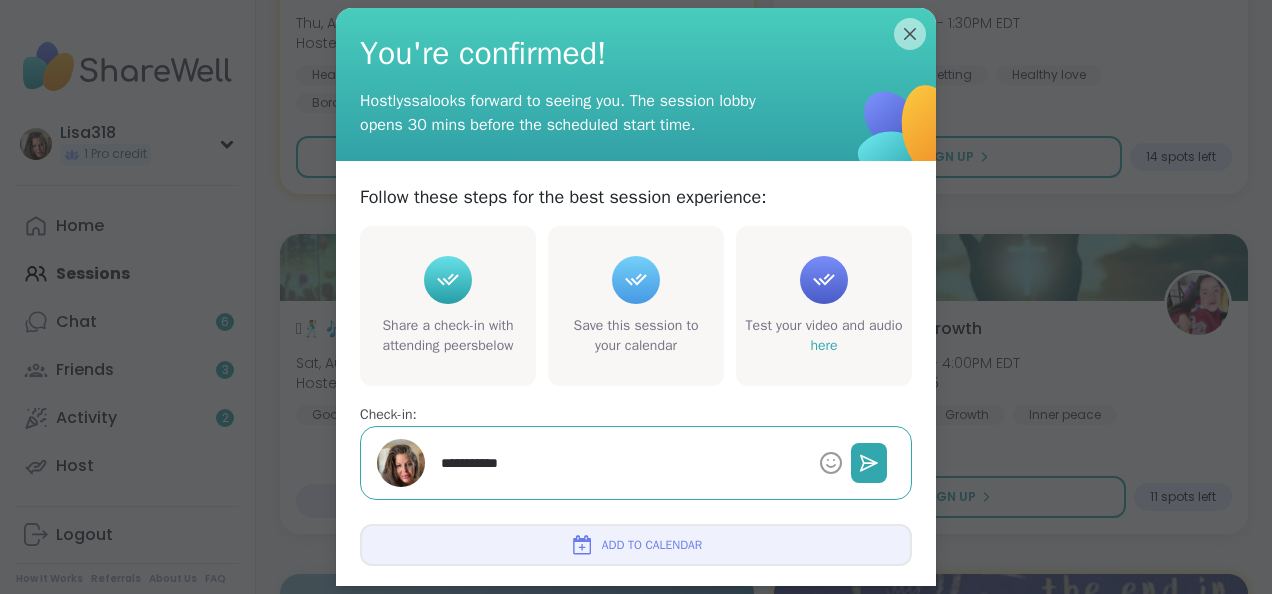 type on "*" 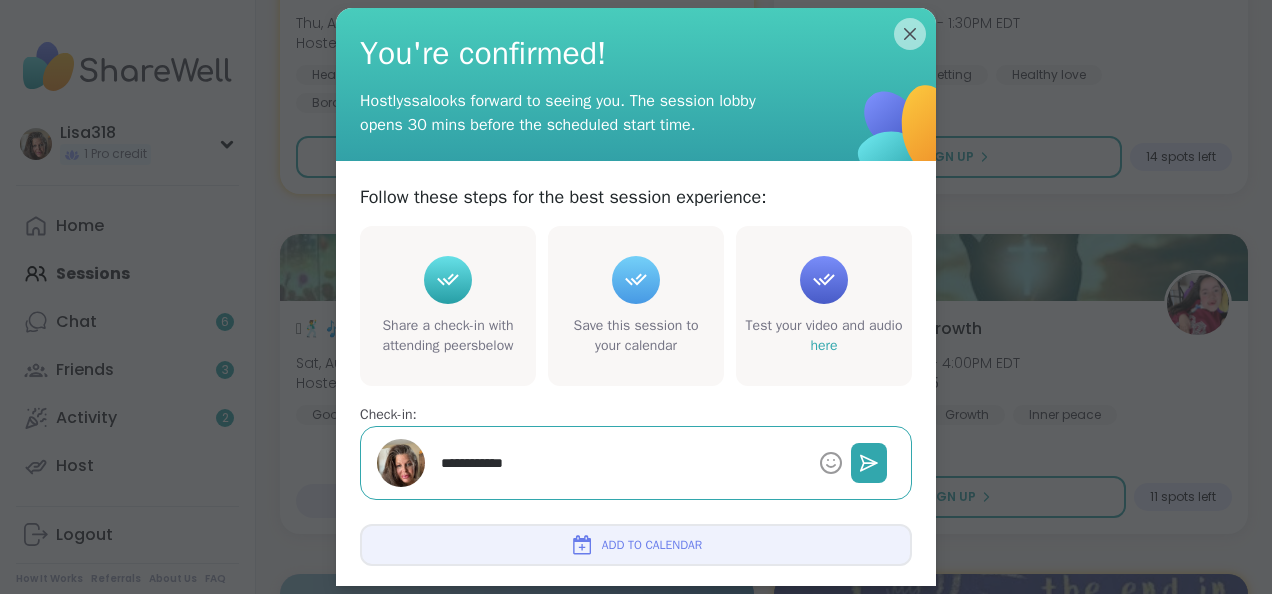 type on "*" 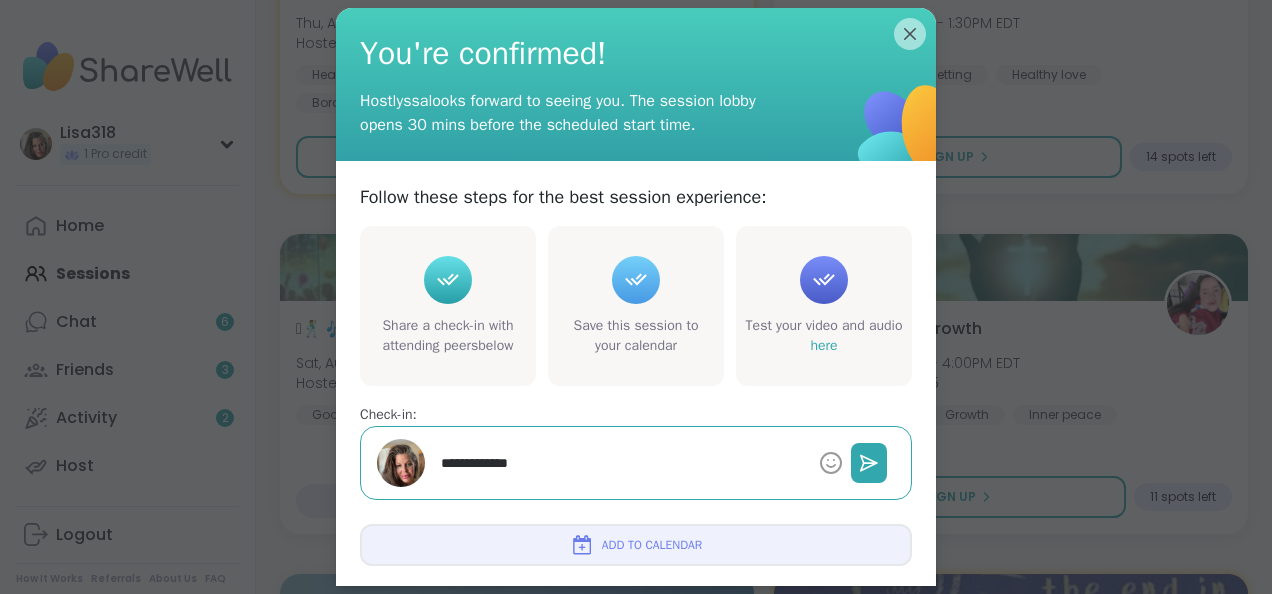 type on "*" 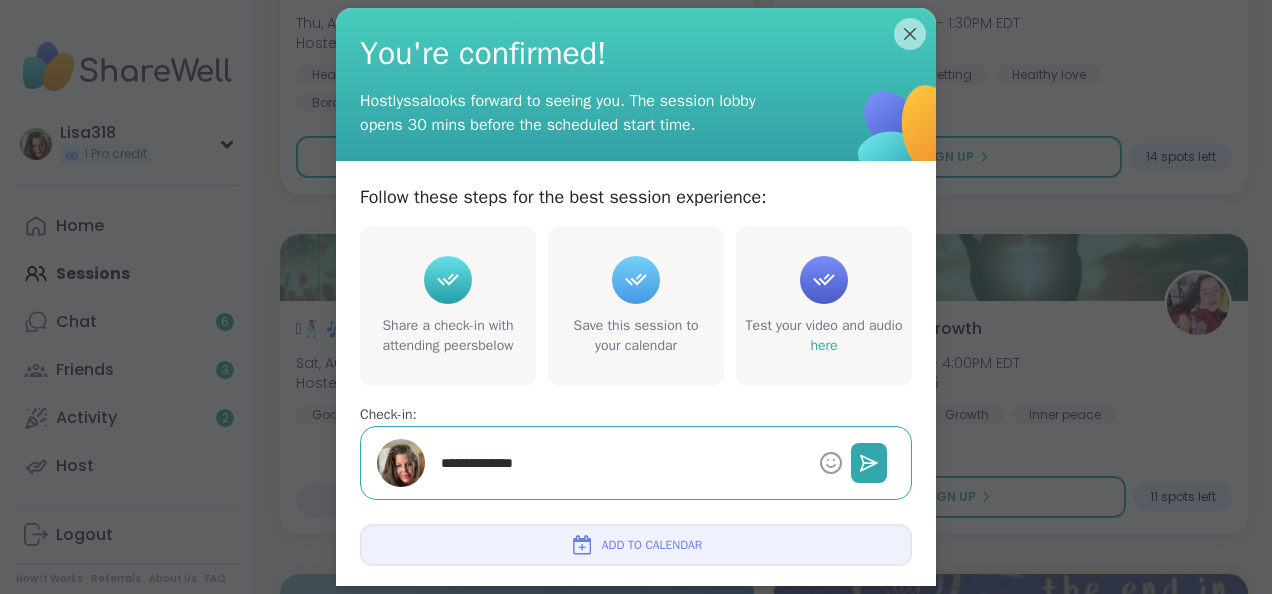 type on "*" 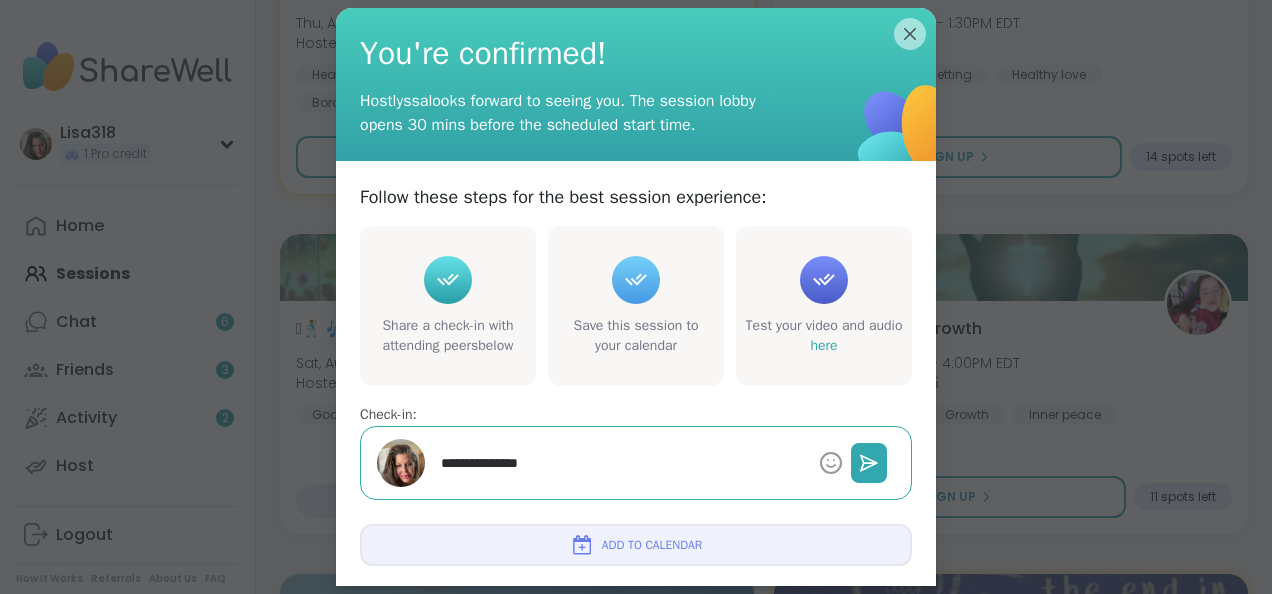 type on "*" 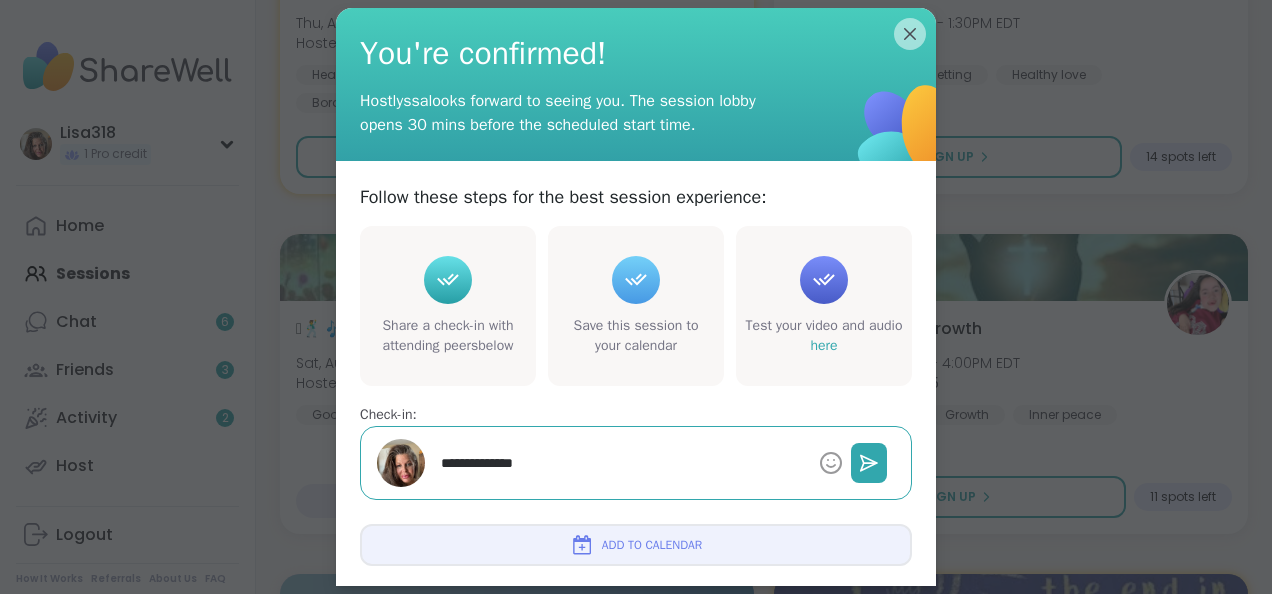 type on "*" 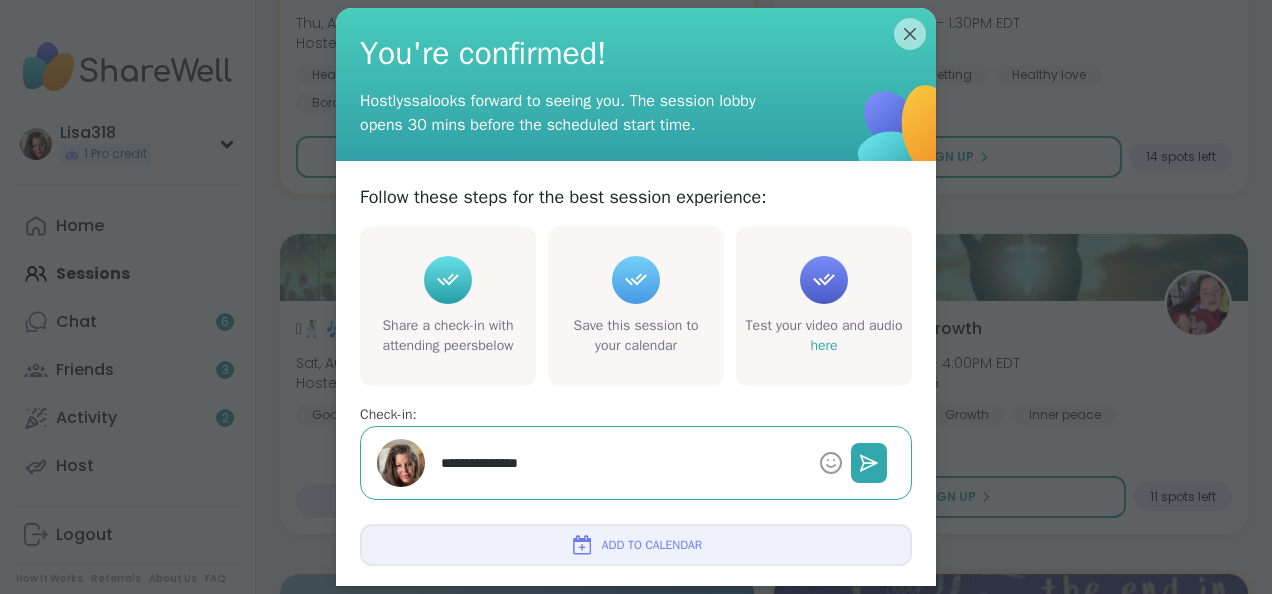 type on "*" 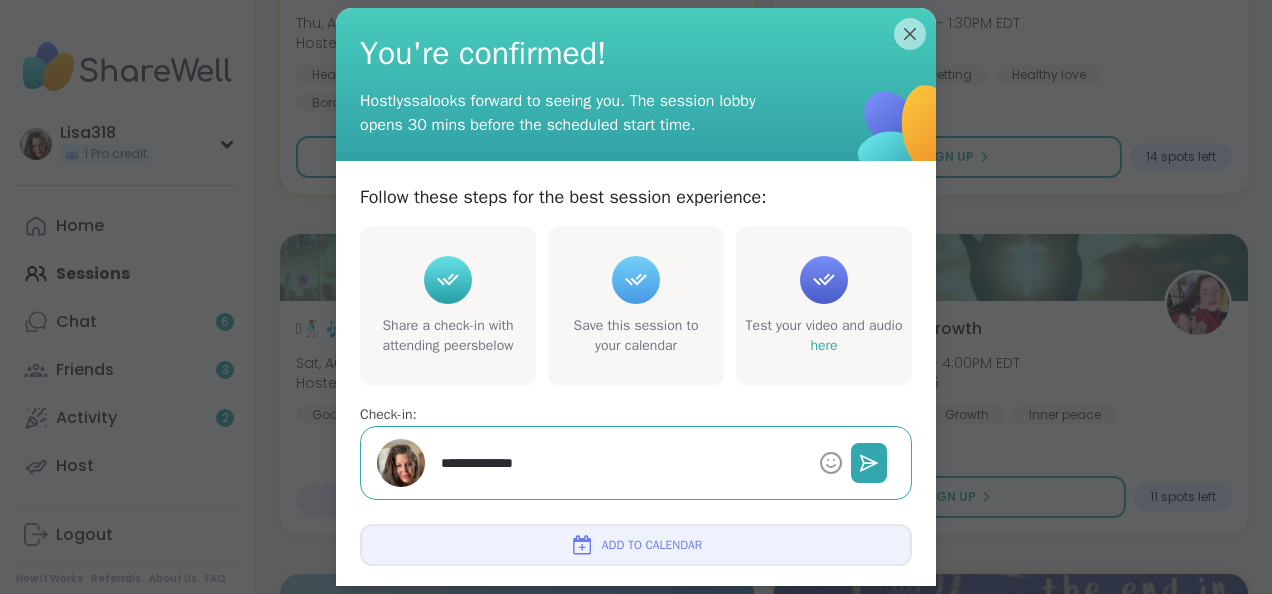 type on "*" 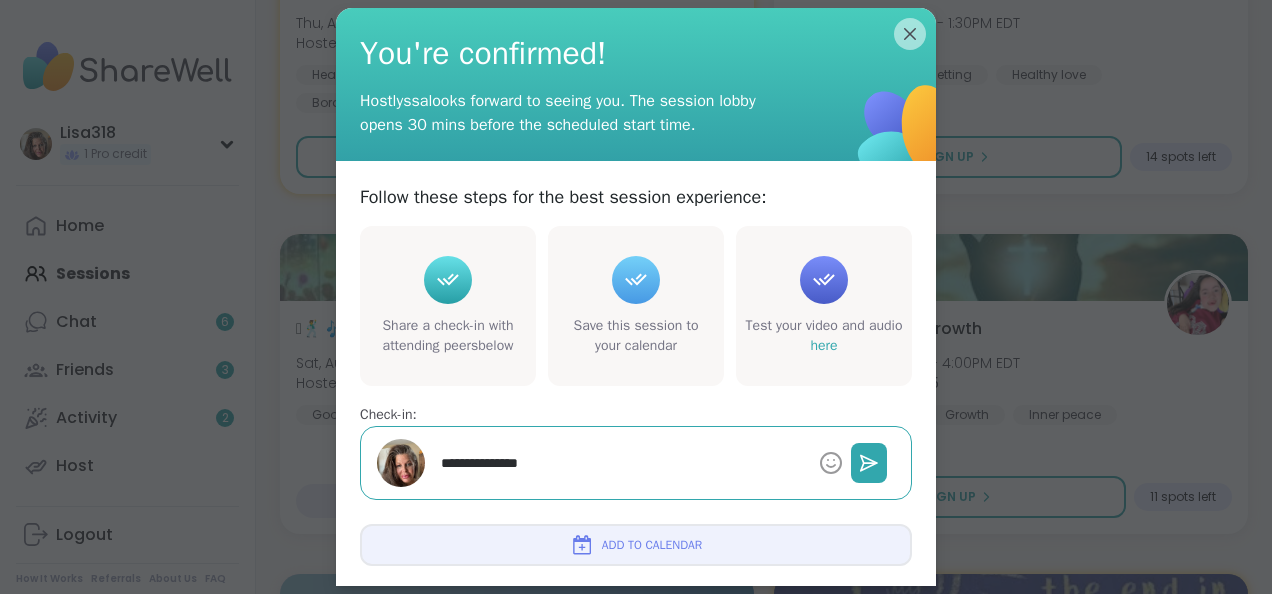 type on "*" 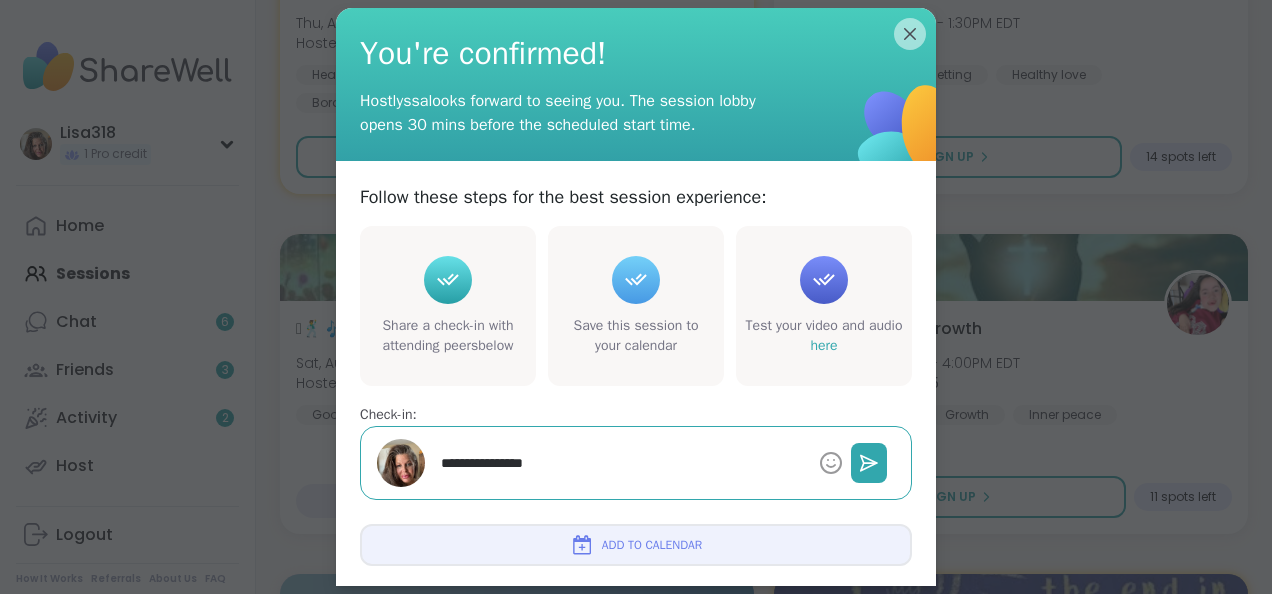 type on "*" 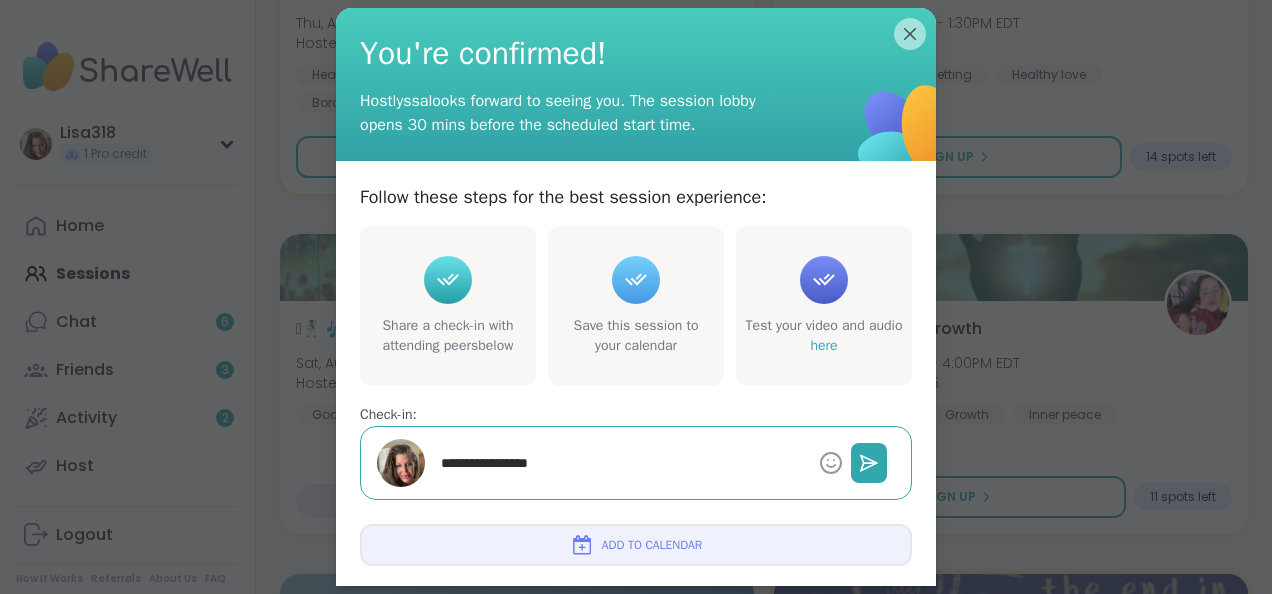 type on "*" 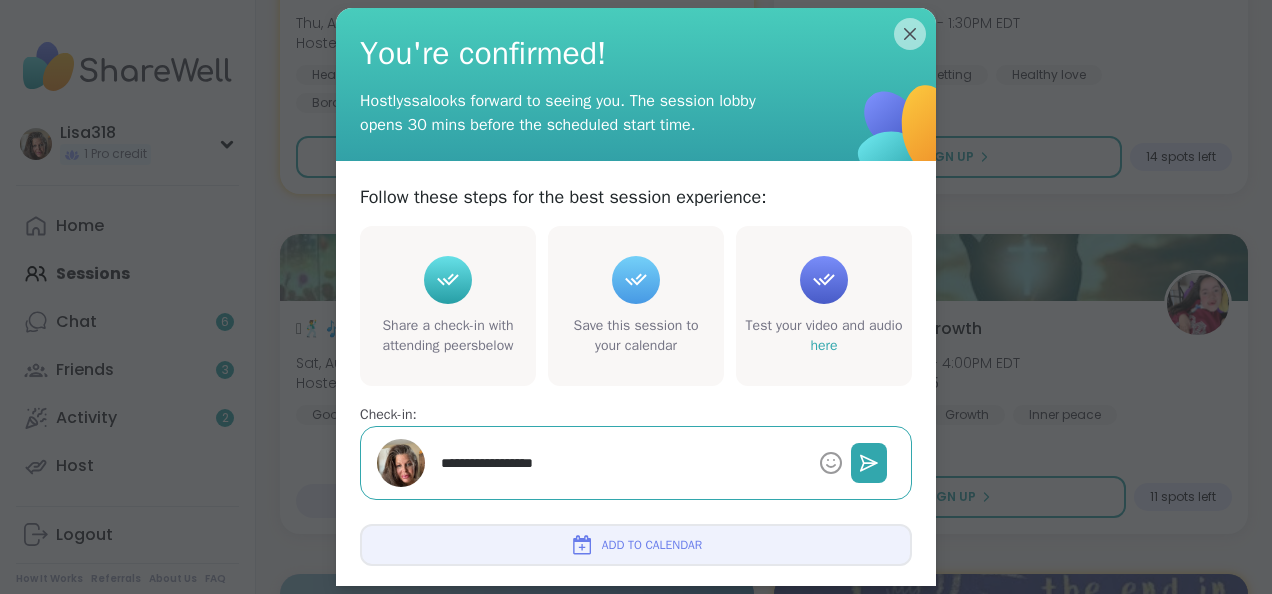 type on "*" 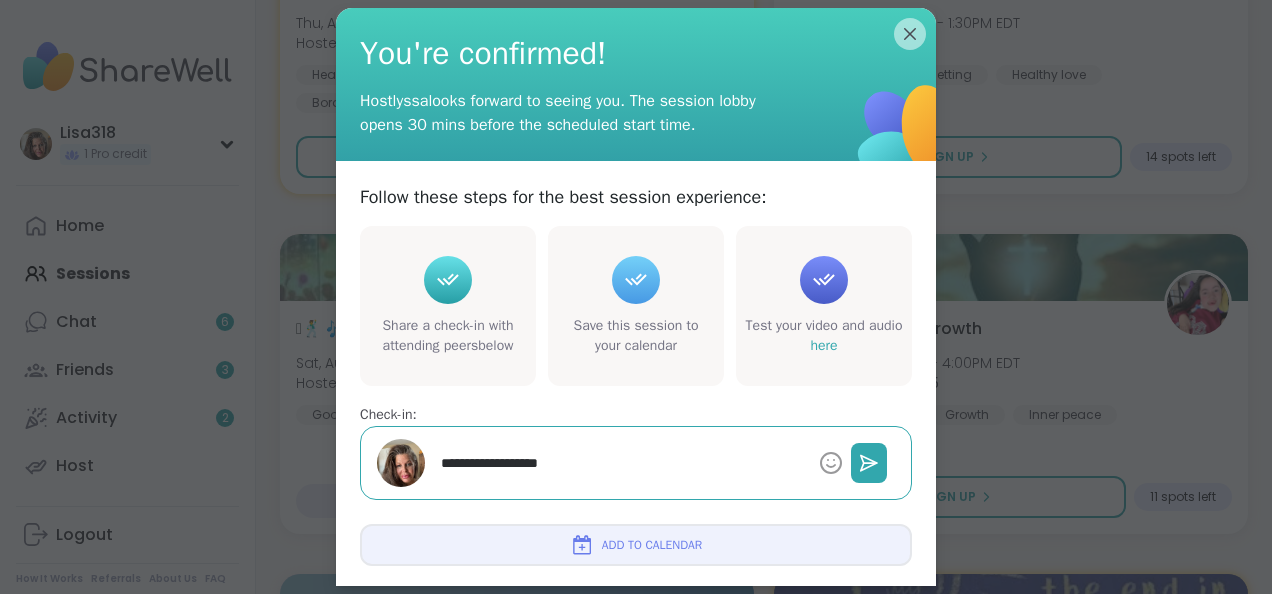 type on "*" 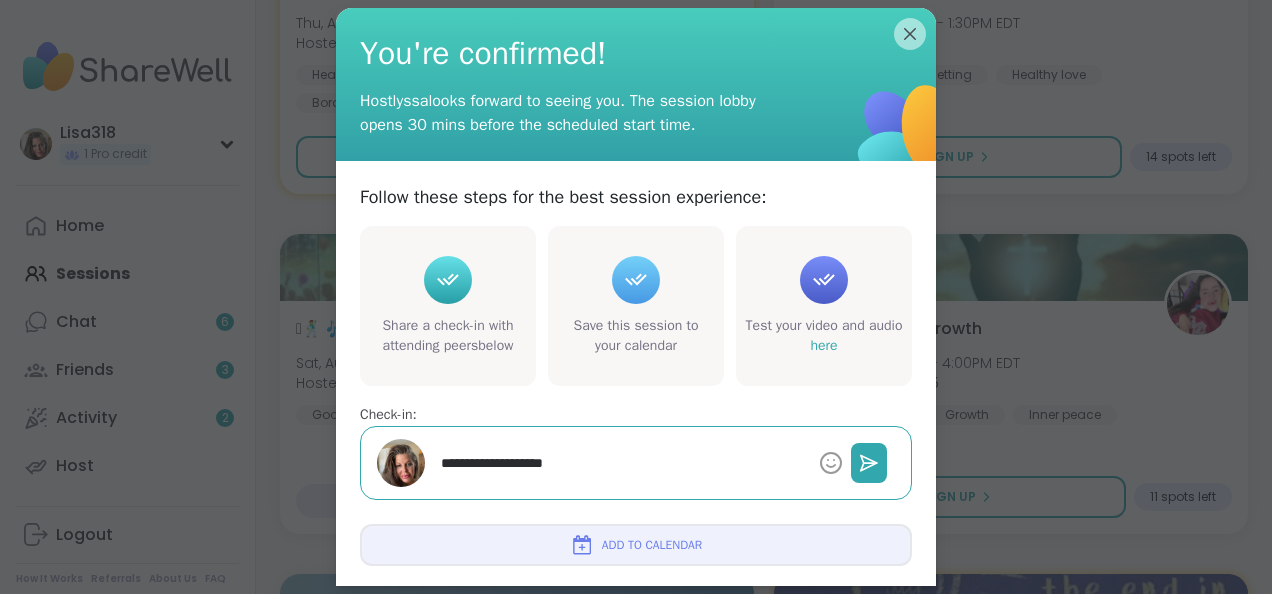 type on "*" 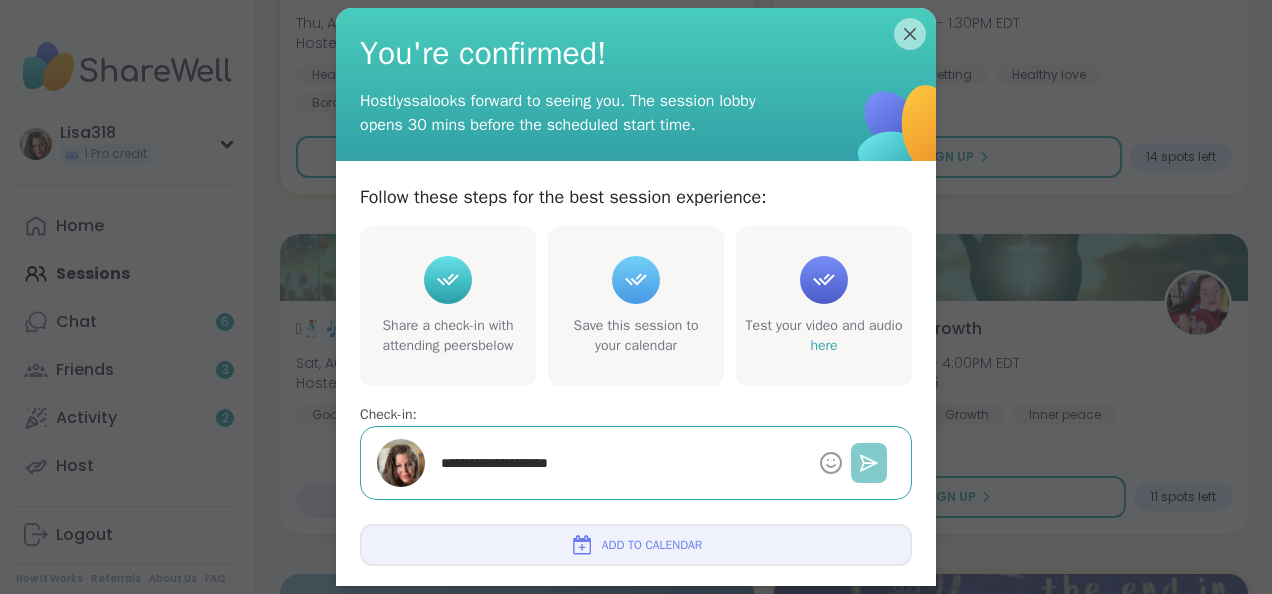 type on "**********" 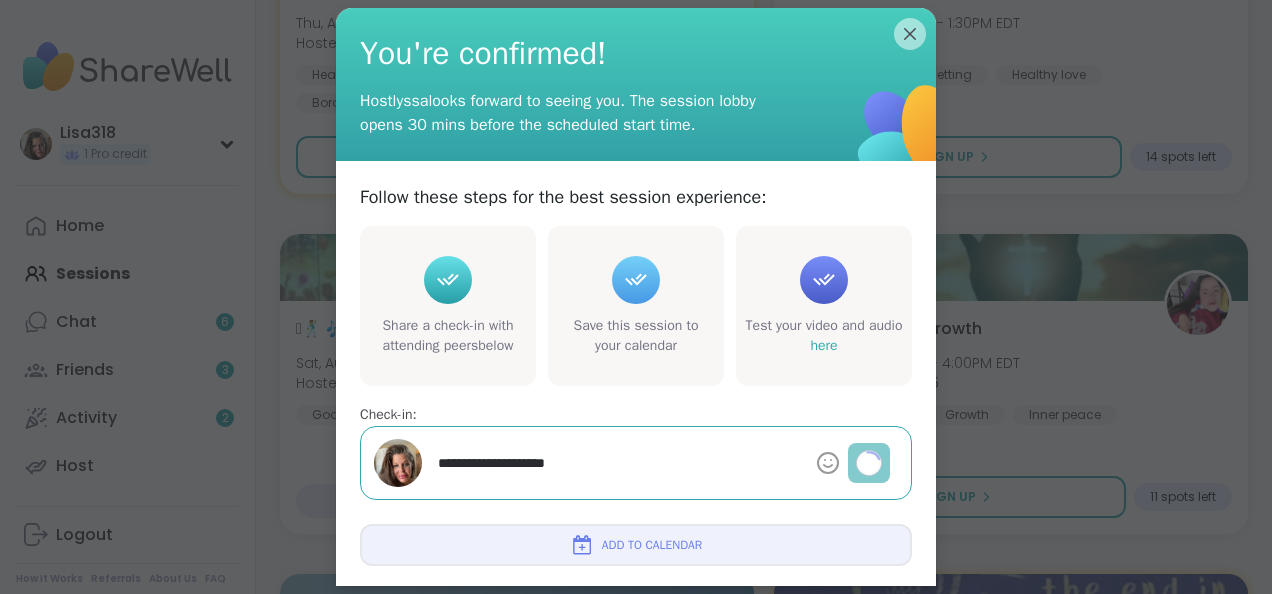 type on "*" 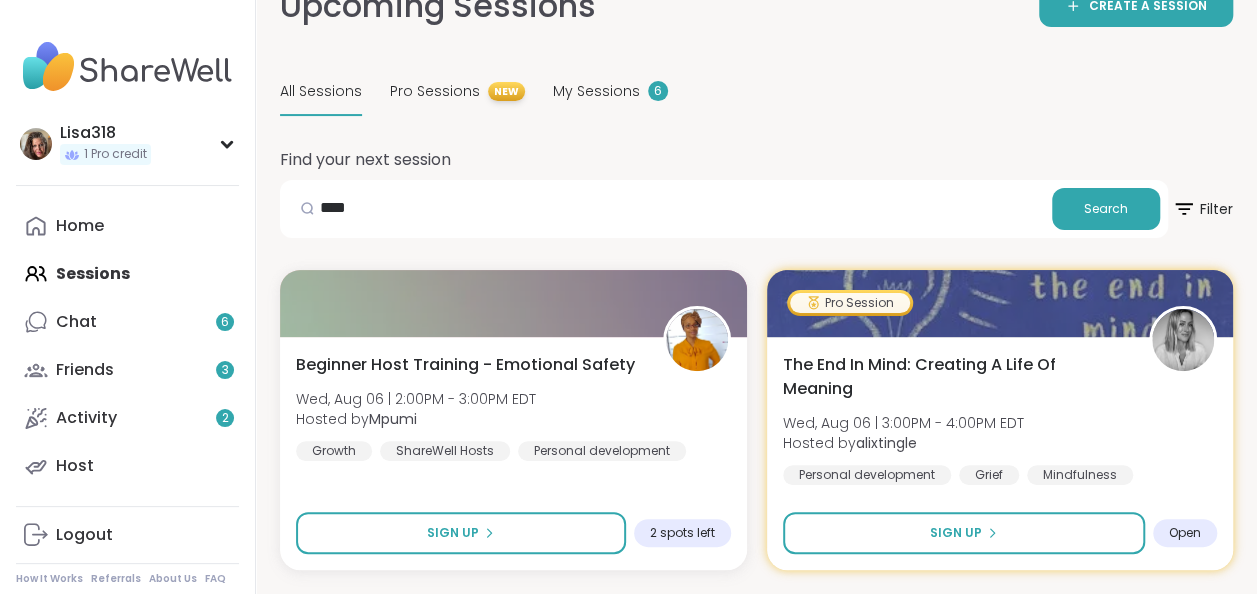 scroll, scrollTop: 0, scrollLeft: 0, axis: both 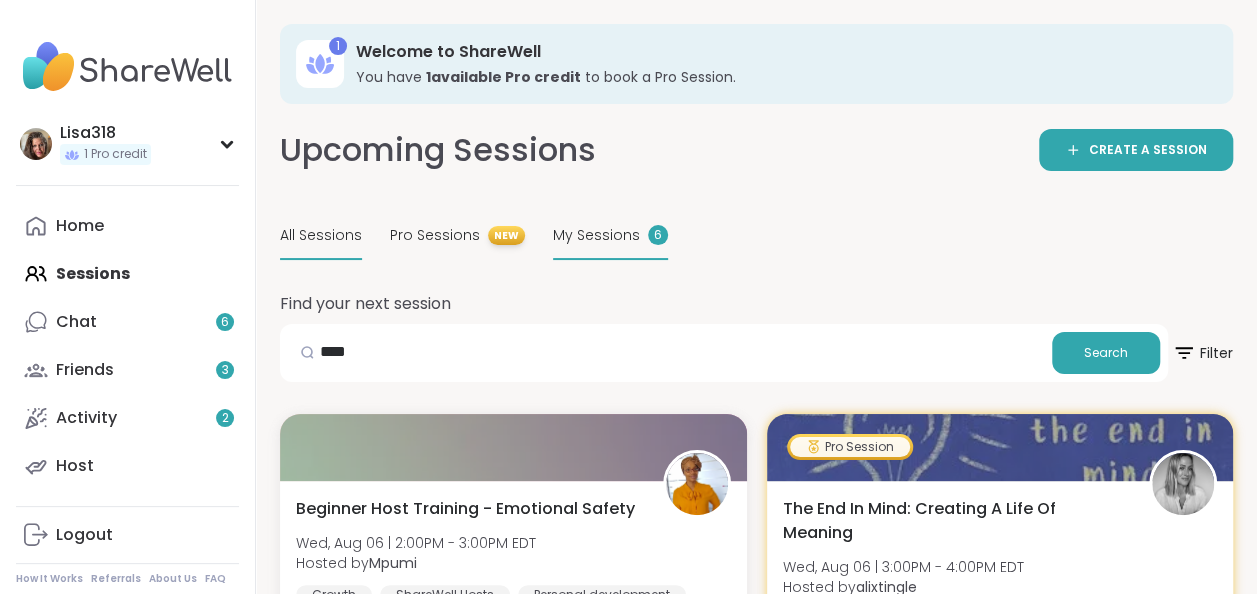 click on "6" at bounding box center (658, 235) 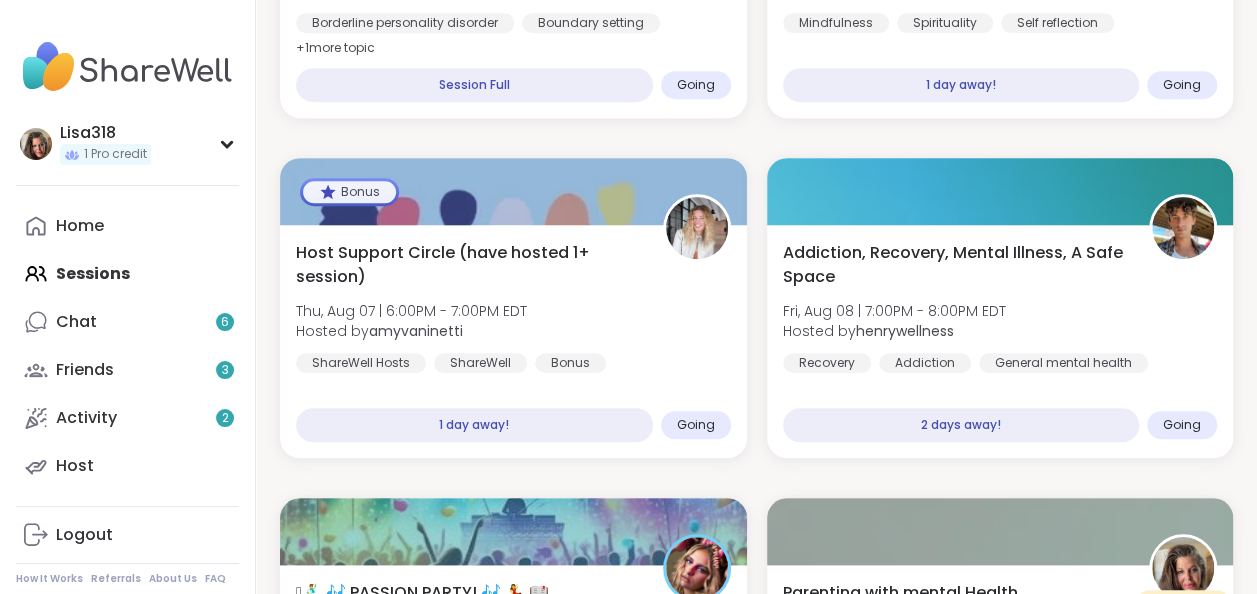 scroll, scrollTop: 544, scrollLeft: 0, axis: vertical 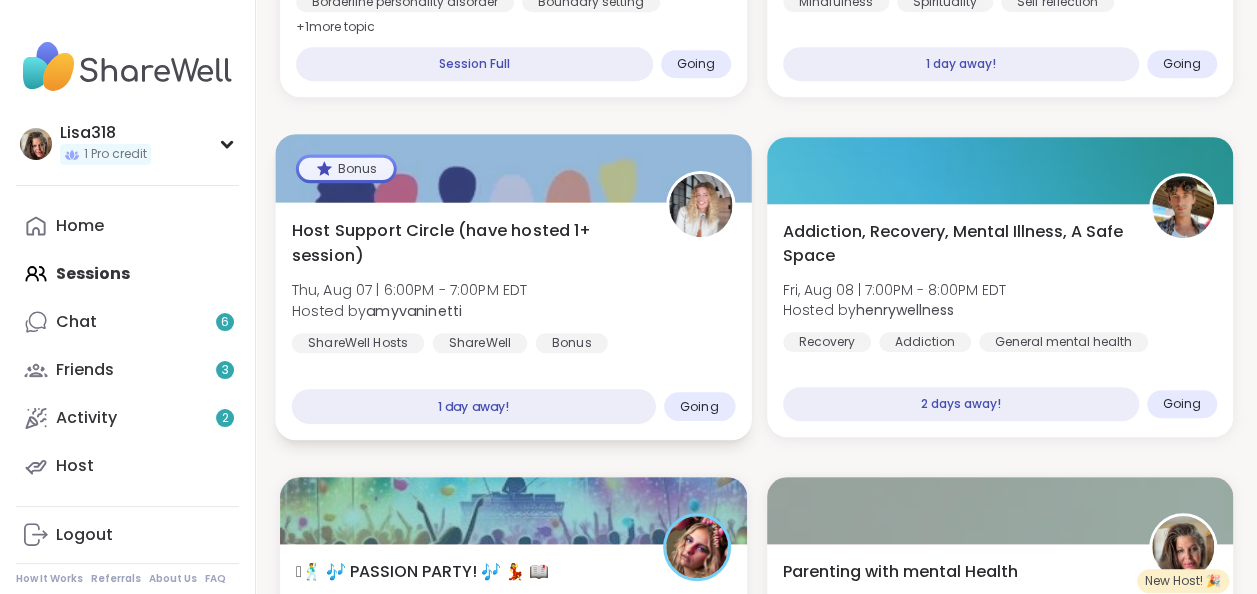 click on "Bonus" at bounding box center (346, 168) 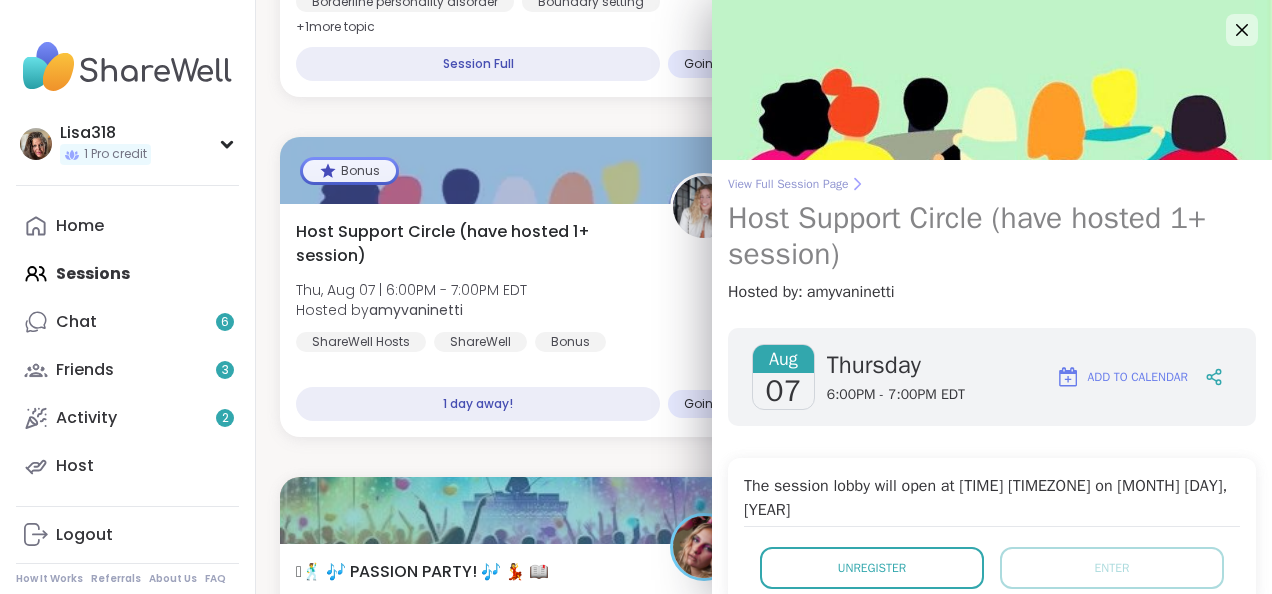 click on "Host Support Circle (have hosted 1+ session)" at bounding box center (992, 236) 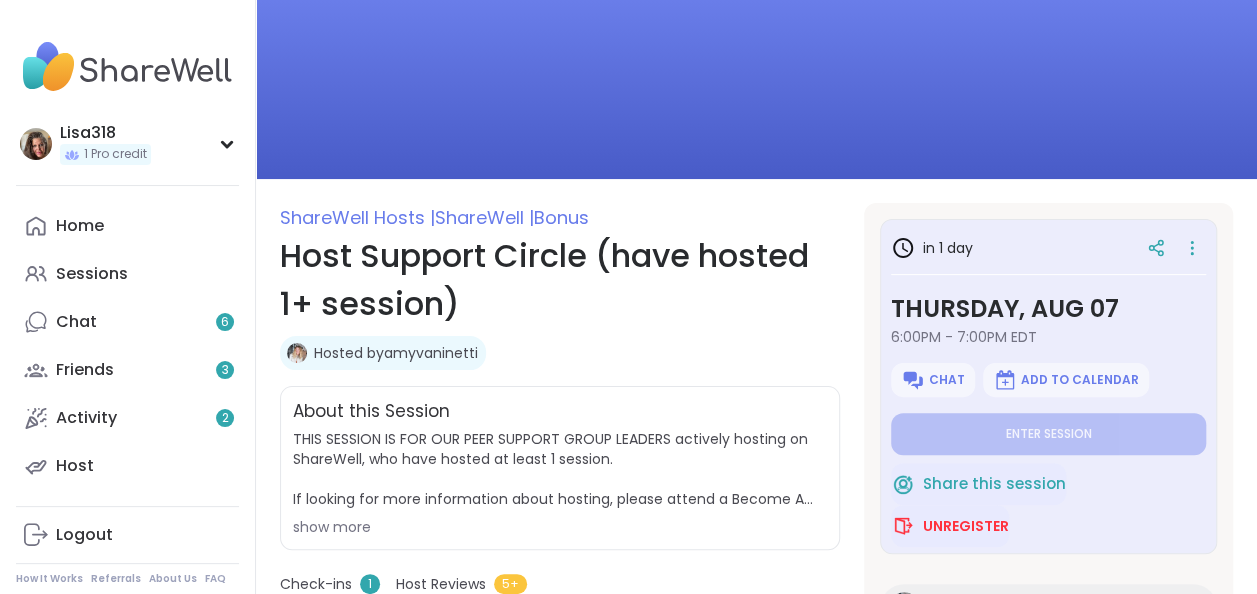 scroll, scrollTop: 0, scrollLeft: 0, axis: both 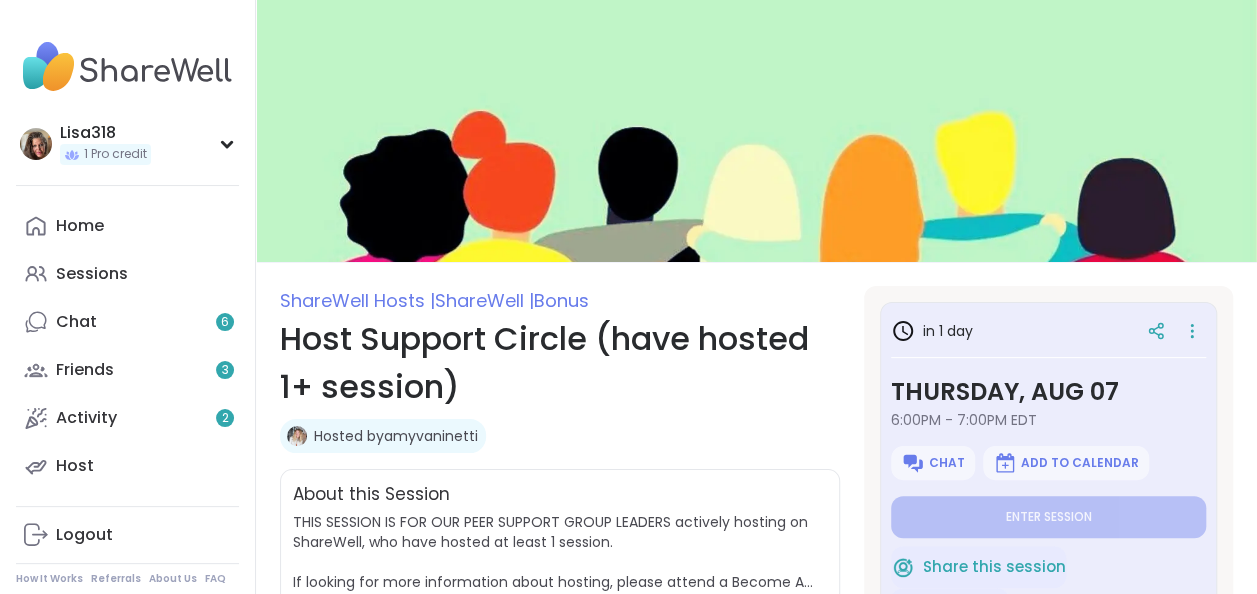 type on "*" 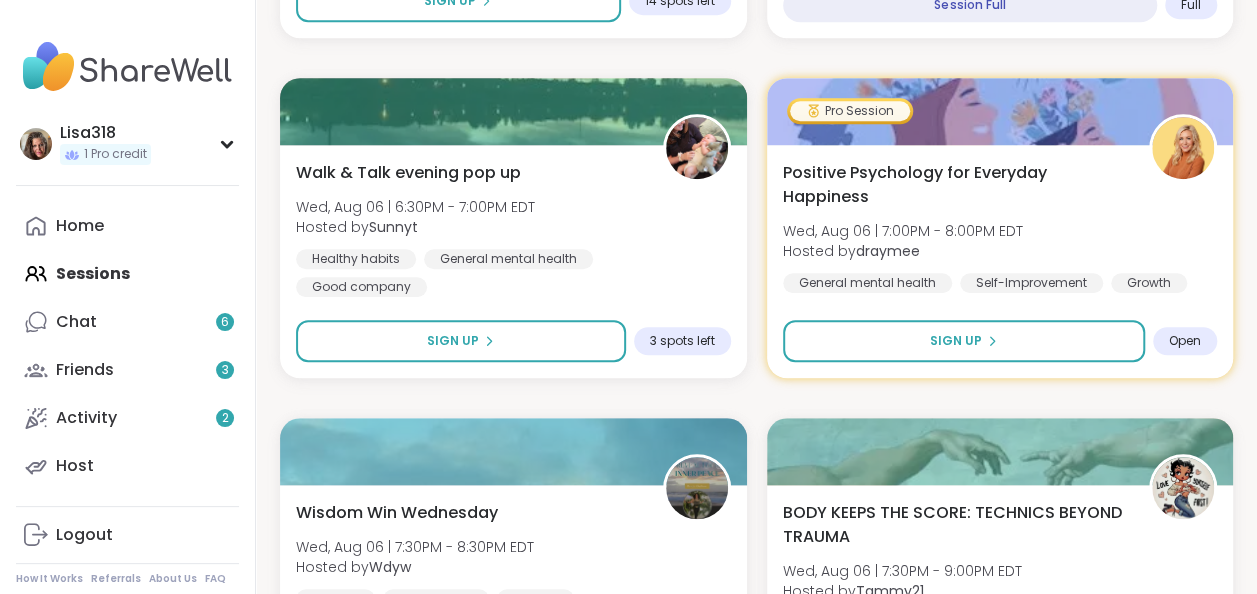 scroll, scrollTop: 4404, scrollLeft: 0, axis: vertical 